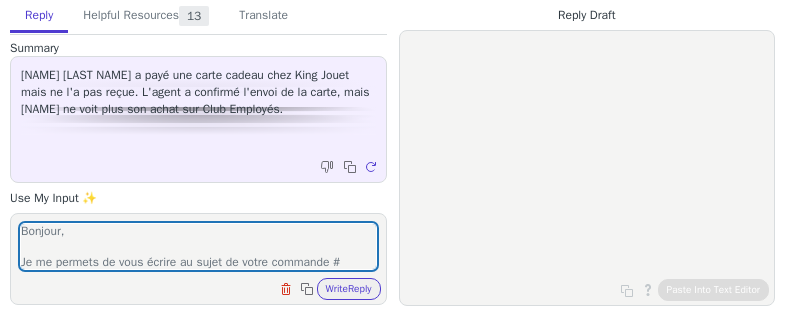 scroll, scrollTop: 0, scrollLeft: 0, axis: both 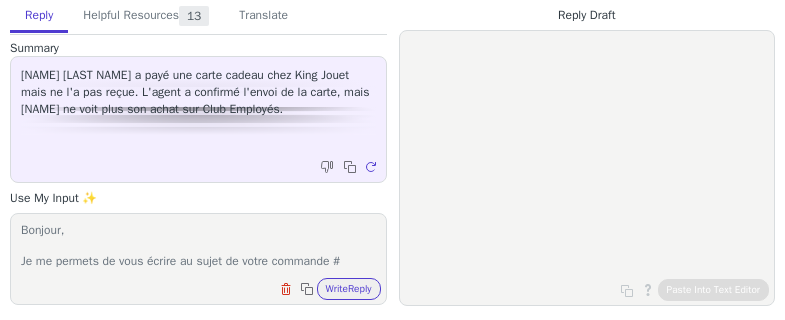 click on "Bonjour,
Je me permets de vous écrire au sujet de votre commande #" at bounding box center (198, 246) 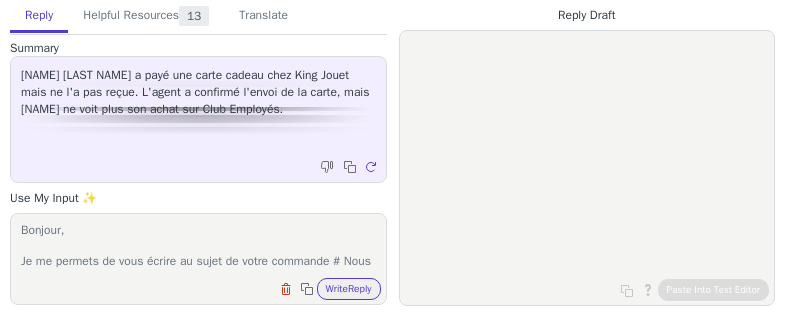 scroll, scrollTop: 78, scrollLeft: 0, axis: vertical 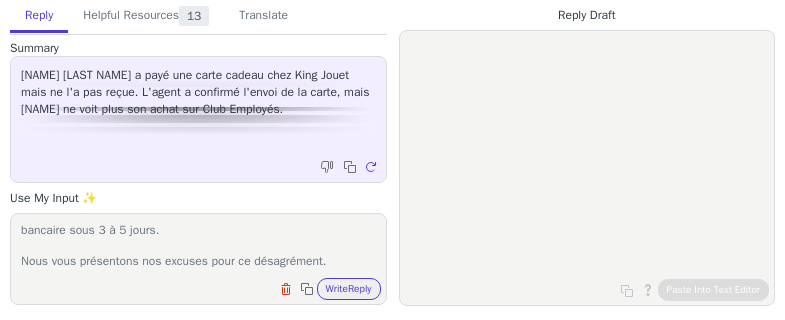 click at bounding box center [0, 0] 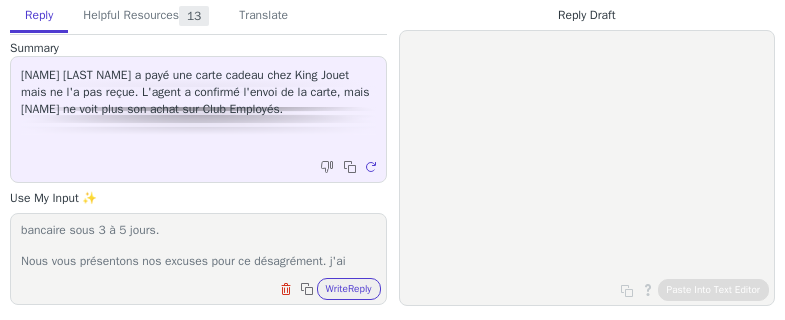 scroll, scrollTop: 94, scrollLeft: 0, axis: vertical 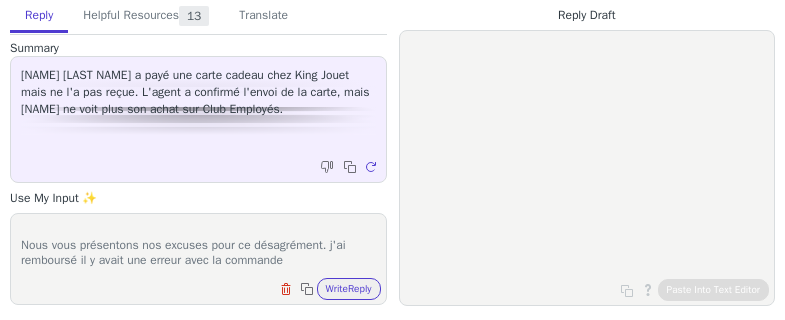 click at bounding box center [0, 0] 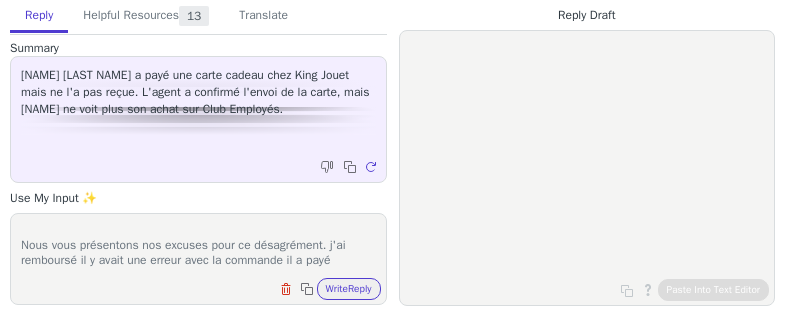 scroll, scrollTop: 109, scrollLeft: 0, axis: vertical 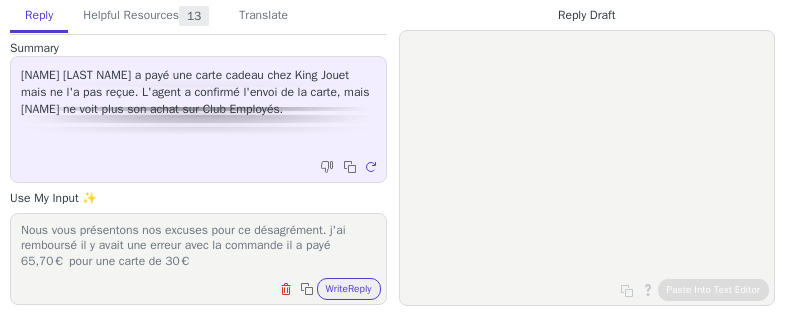 type on "Bonjour,
Je me permets de vous écrire au sujet de votre commande # Nous procéderons donc à l’annulation et au remboursement de votre commande, et le montant devrait apparaître sur votre compte bancaire sous 3 à 5 jours.
Nous vous présentons nos excuses pour ce désagrément. j'ai remboursé il y avait une erreur avec la commande il a payé 65,70€ pour une carte de 30€" 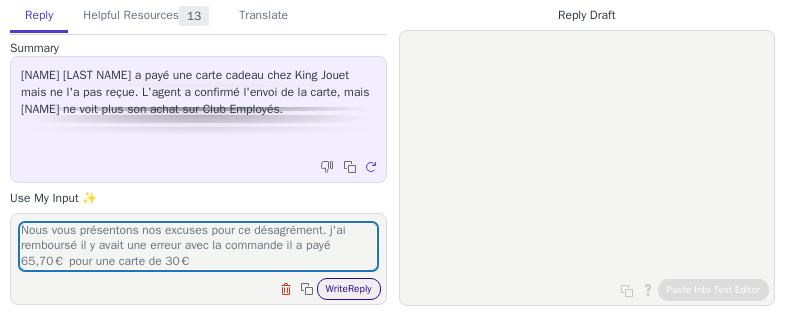 click on "Write  Reply" at bounding box center (349, 289) 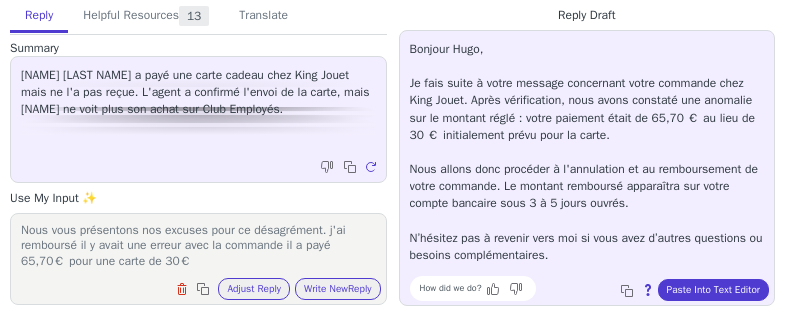 click on "Bonjour Hugo, Je fais suite à votre message concernant votre commande chez King Jouet. Après vérification, nous avons constaté une anomalie sur le montant réglé : votre paiement était de 65,70 € au lieu de 30 € initialement prévu pour la carte. Nous allons donc procéder à l'annulation et au remboursement de votre commande. Le montant remboursé apparaîtra sur votre compte bancaire sous 3 à 5 jours ouvrés. N’hésitez pas à revenir vers moi si vous avez d’autres questions ou besoins complémentaires. How did we do?   Copy to clipboard About this reply Paste Into Text Editor" at bounding box center (587, 168) 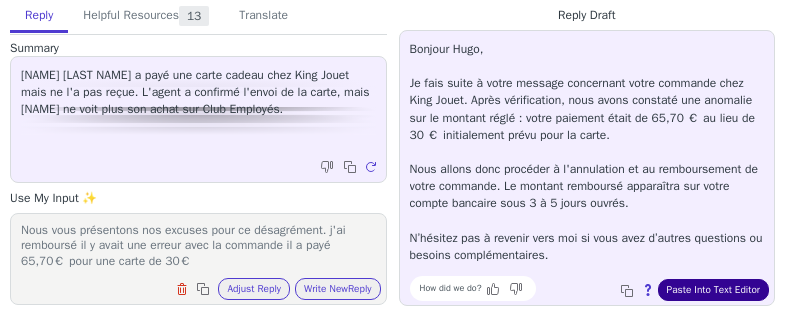 click on "Paste Into Text Editor" at bounding box center (713, 290) 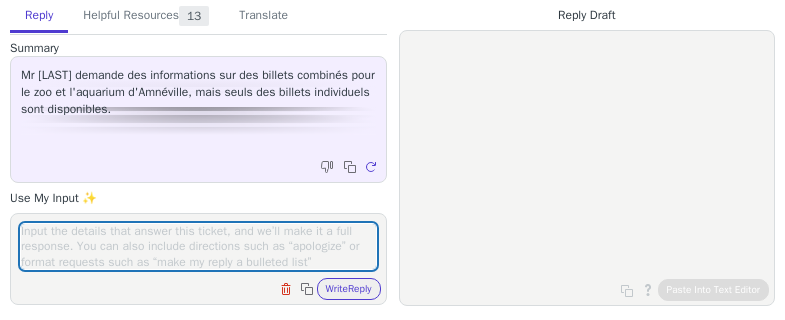 scroll, scrollTop: 0, scrollLeft: 0, axis: both 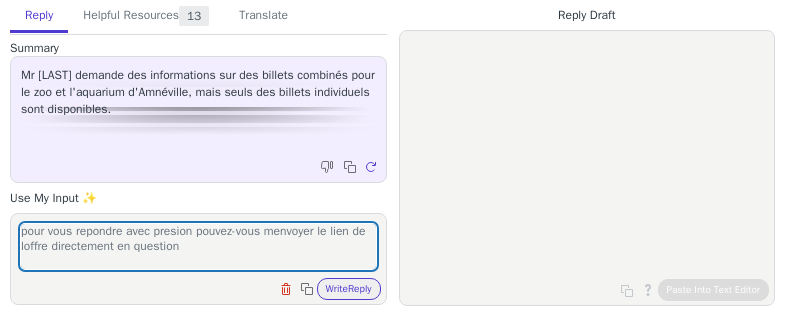 type on "pour vous repondre avec presion pouvez-vous menvoyer le lien de loffre directement en question" 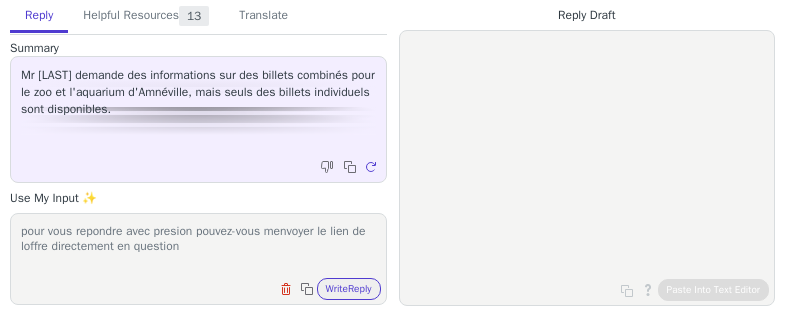 click on "pour vous repondre avec presion pouvez-vous menvoyer le lien de loffre directement en question Clear field Copy to clipboard Write  Reply" at bounding box center [198, 259] 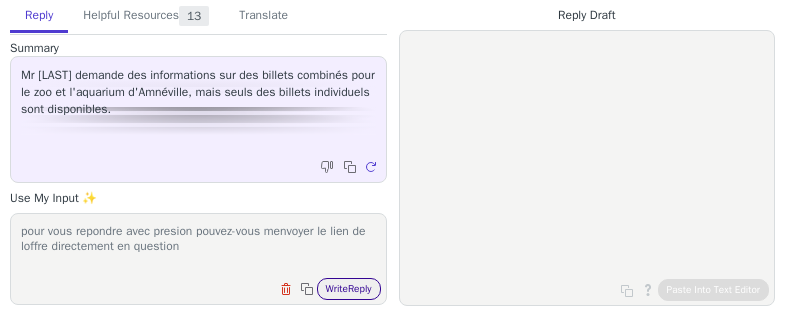 click on "Write  Reply" at bounding box center [349, 289] 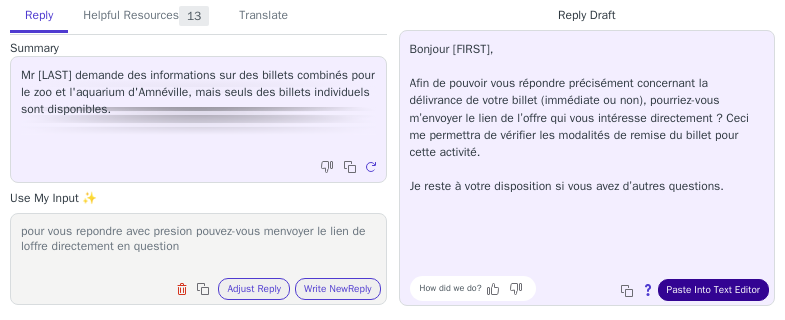 click on "Paste Into Text Editor" at bounding box center (713, 290) 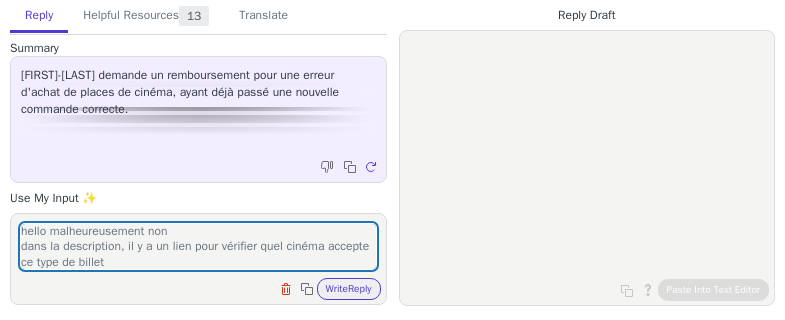 scroll, scrollTop: 0, scrollLeft: 0, axis: both 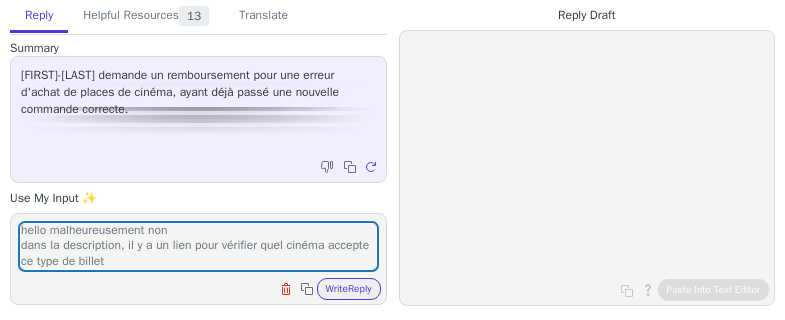 click on "hello malheureusement non
dans la description, il y a un lien pour vérifier quel cinéma accepte ce type de billet" at bounding box center [198, 246] 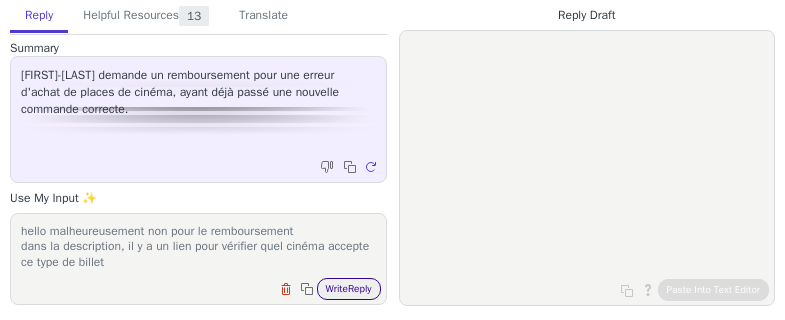 click on "Write  Reply" at bounding box center [349, 289] 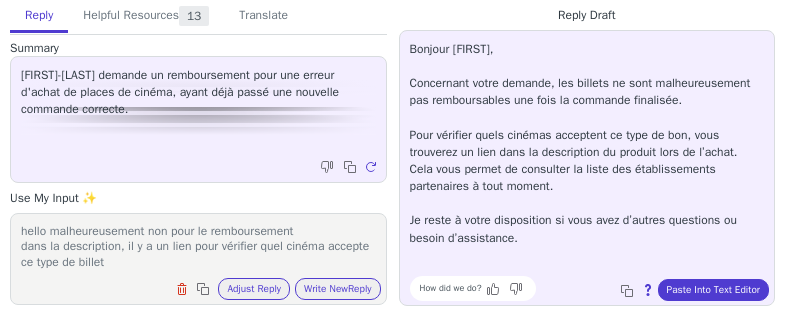 click on "hello malheureusement non pour le remboursement
dans la description, il y a un lien pour vérifier quel cinéma accepte ce type de billet" at bounding box center [198, 246] 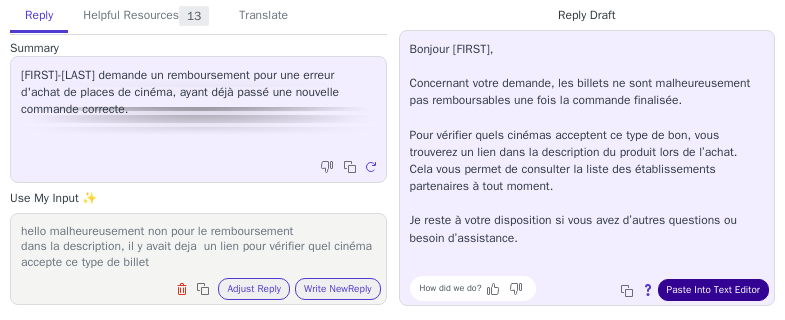 type on "hello malheureusement non pour le remboursement
dans la description, il y avait deja  un lien pour vérifier quel cinéma accepte ce type de billet" 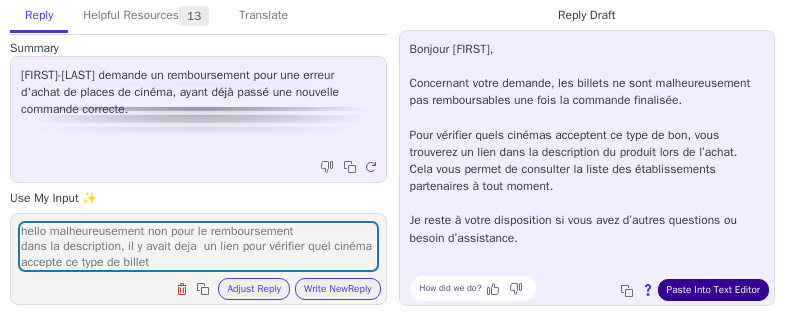 click on "Paste Into Text Editor" at bounding box center [713, 290] 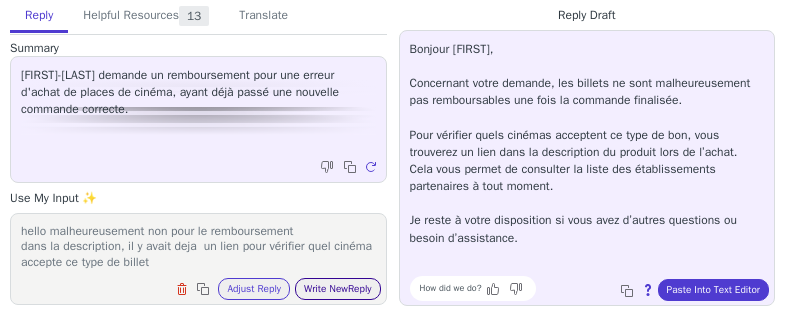click on "Write New  Reply" at bounding box center (338, 289) 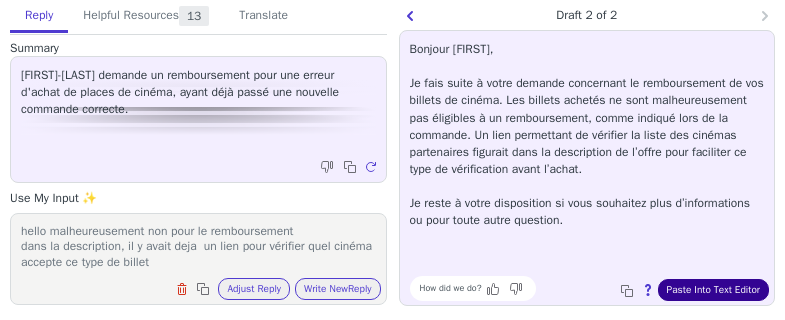 click on "Paste Into Text Editor" at bounding box center [713, 290] 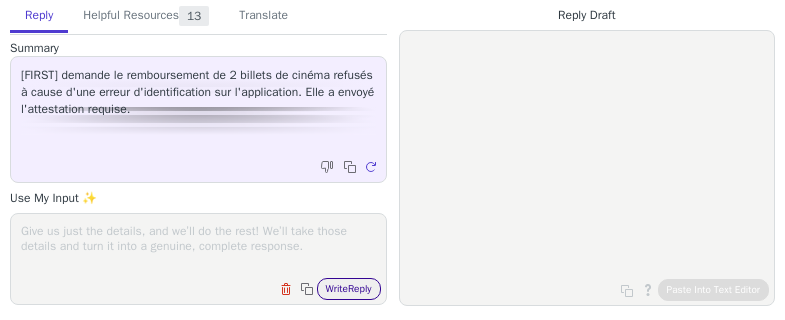 scroll, scrollTop: 0, scrollLeft: 0, axis: both 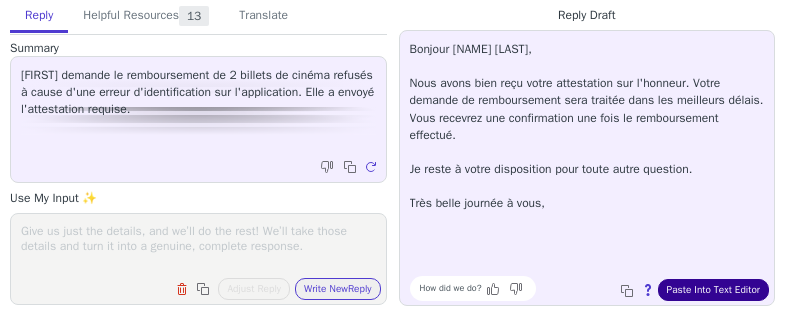 click on "Paste Into Text Editor" at bounding box center (713, 290) 